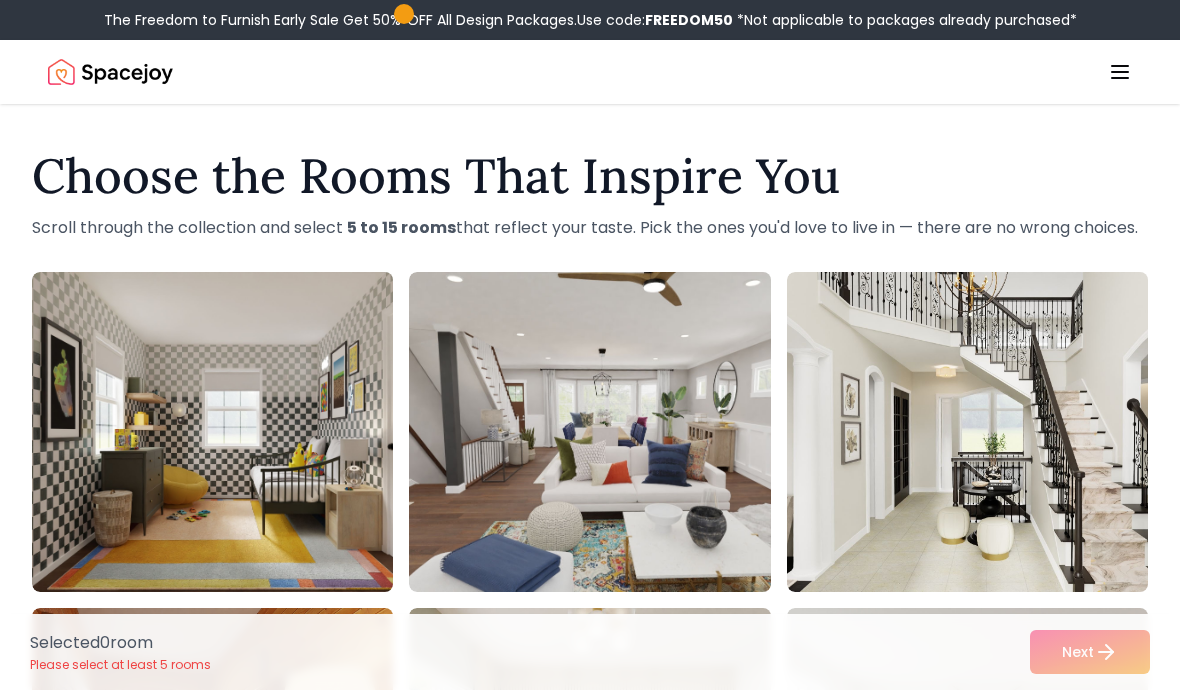 scroll, scrollTop: 1882, scrollLeft: 0, axis: vertical 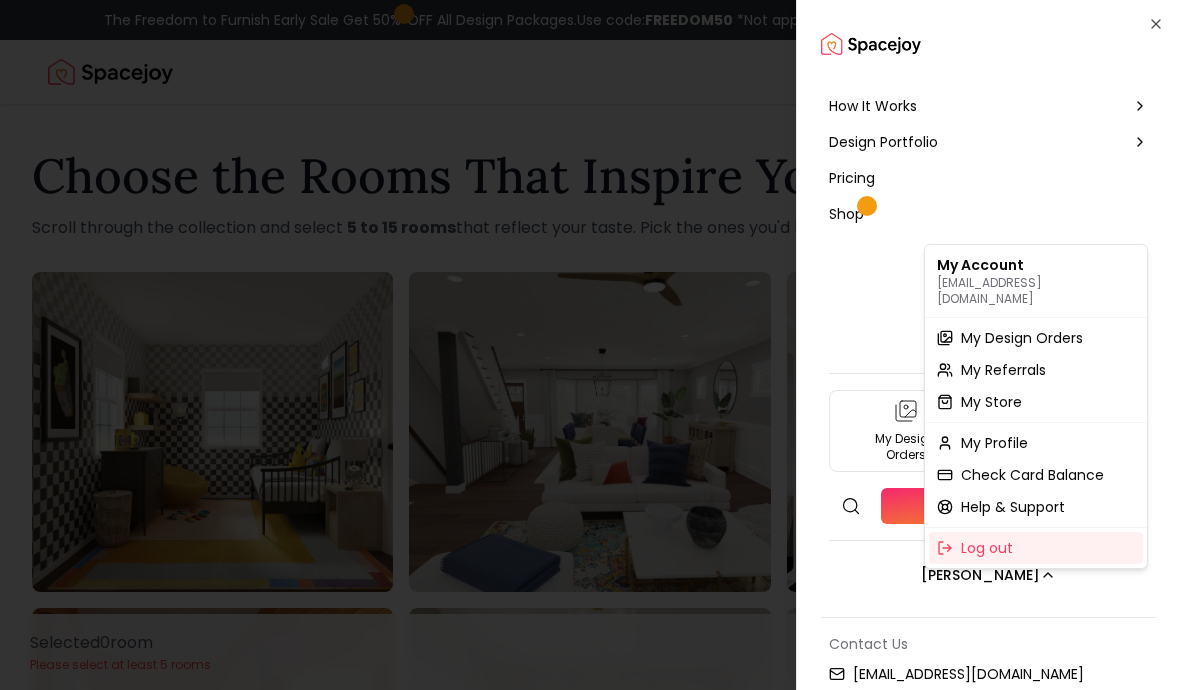 click at bounding box center [590, 345] 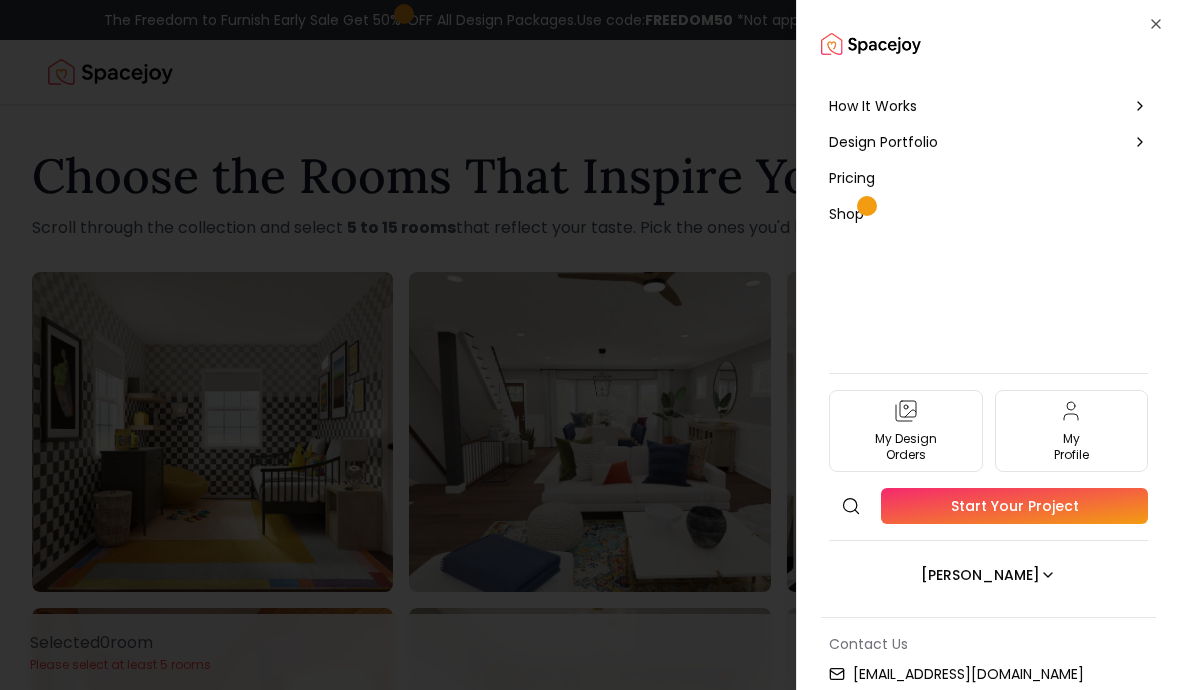 click at bounding box center [988, 44] 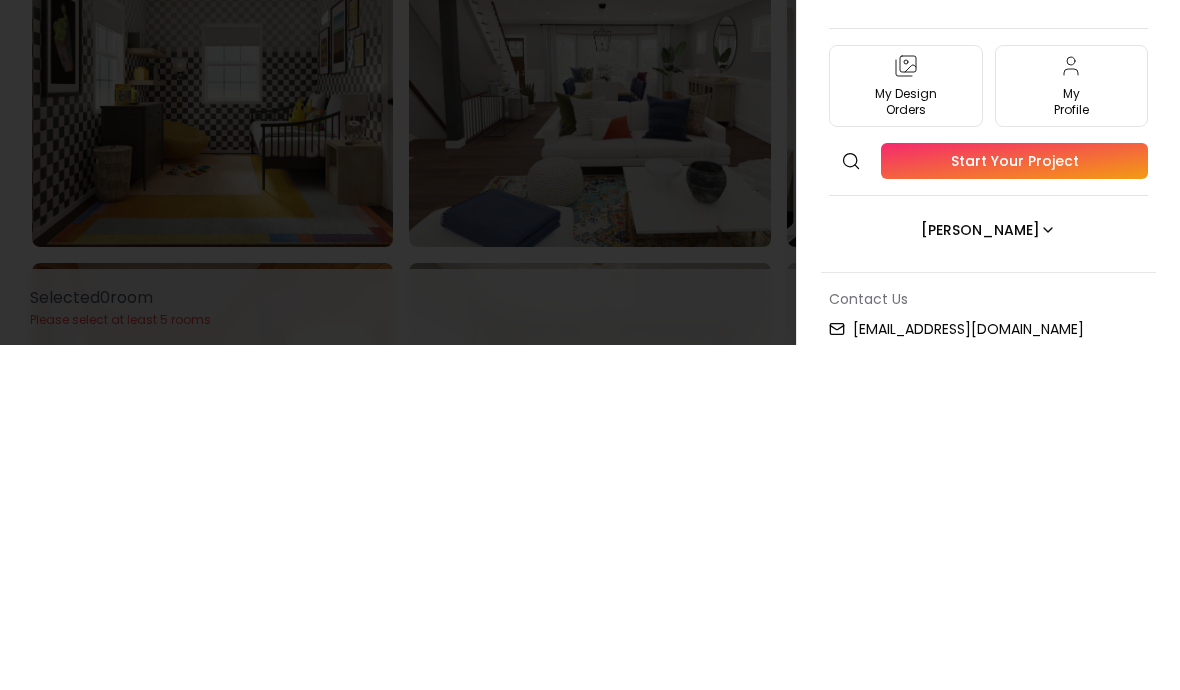 click on "How It Works Design Portfolio Pricing Shop My Design  Orders My  Profile Search Start Your Project   Julie McKenna Contact Us hello@spacejoy.com Close" at bounding box center (988, 345) 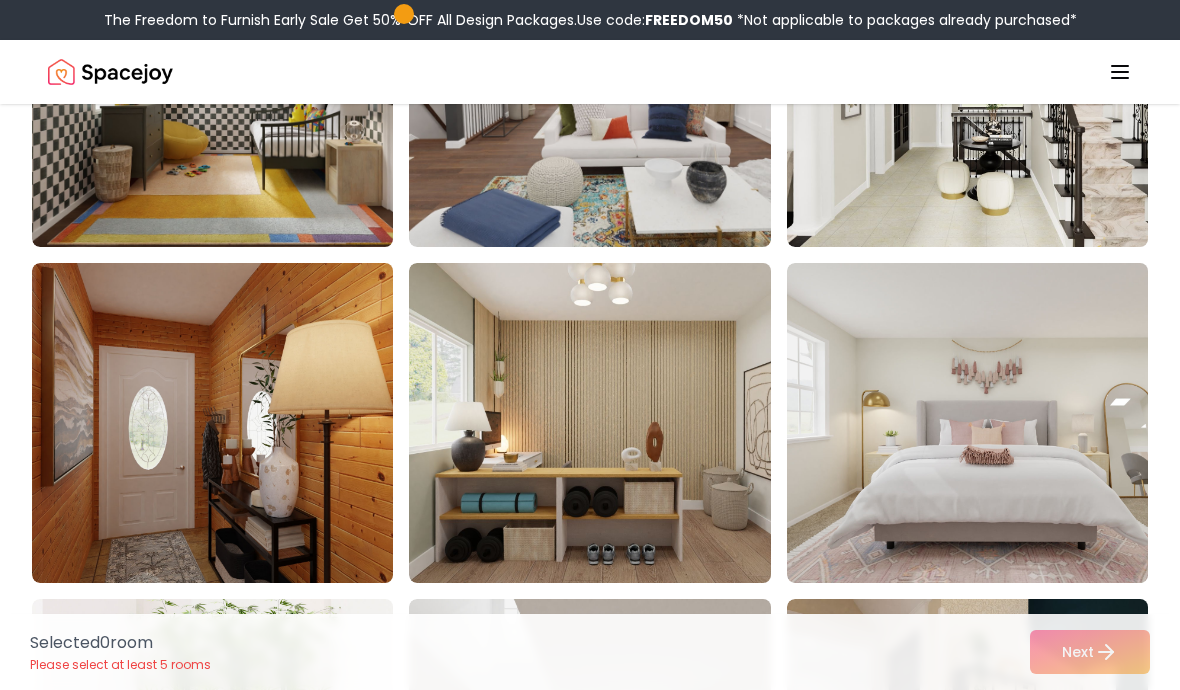 click 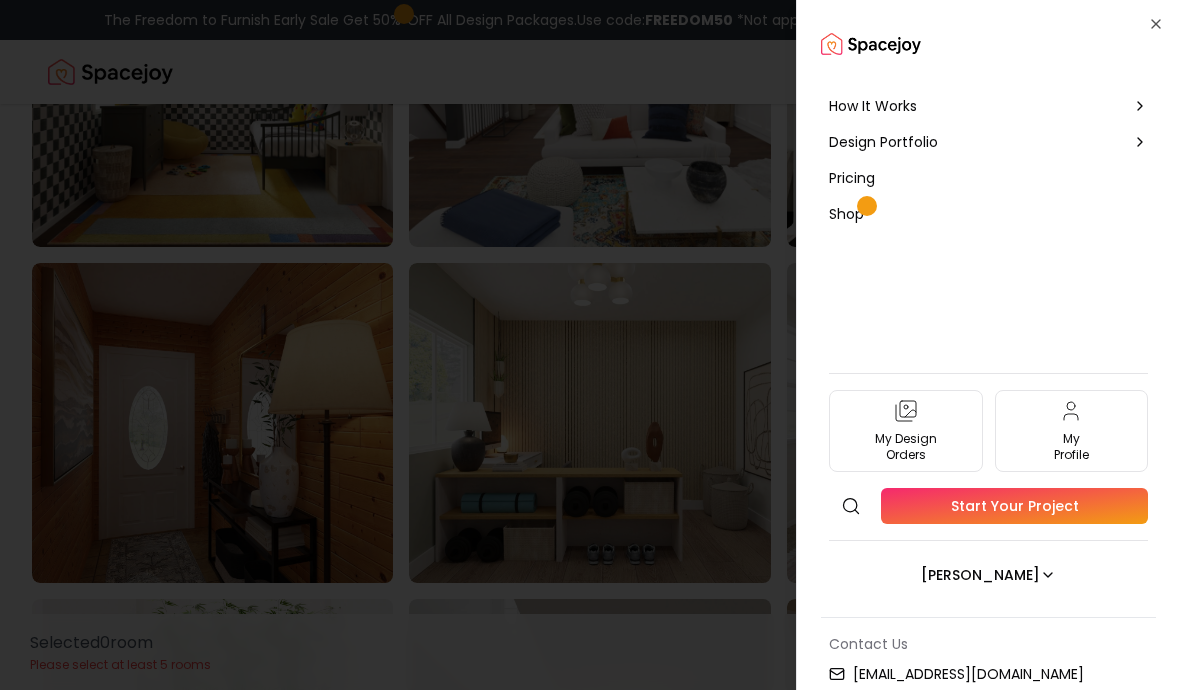 click at bounding box center [590, 345] 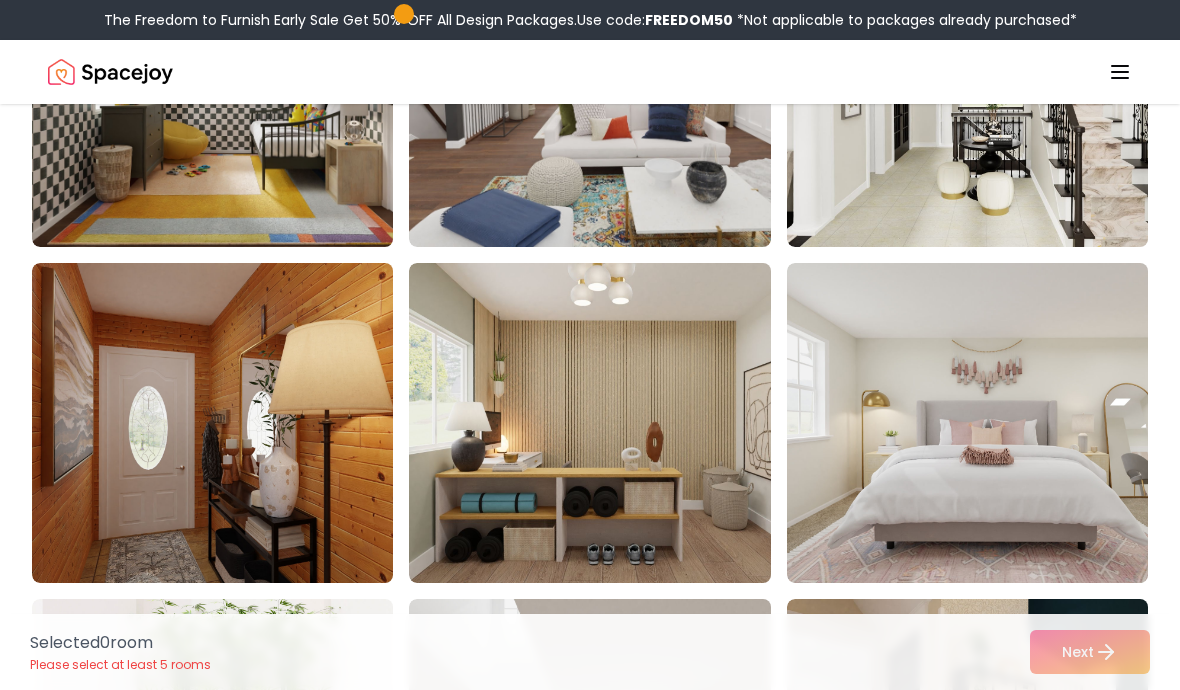 click on "Selected  0  room Please select at least 5 rooms Next" at bounding box center [590, 652] 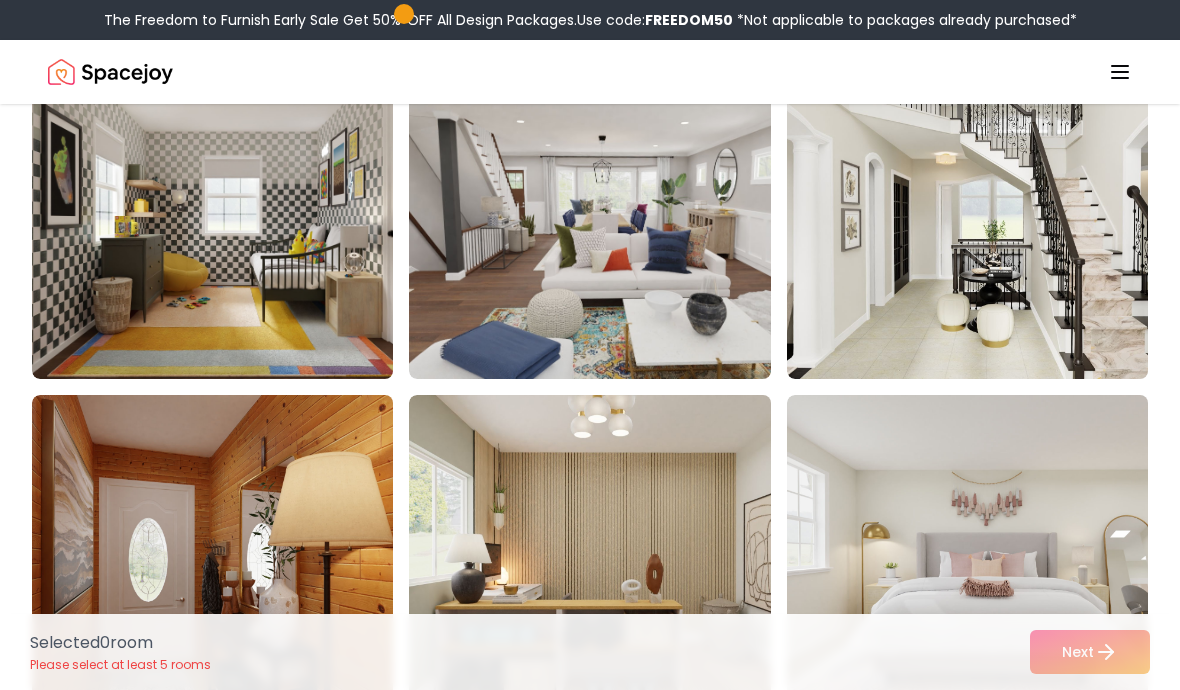 scroll, scrollTop: 211, scrollLeft: 0, axis: vertical 